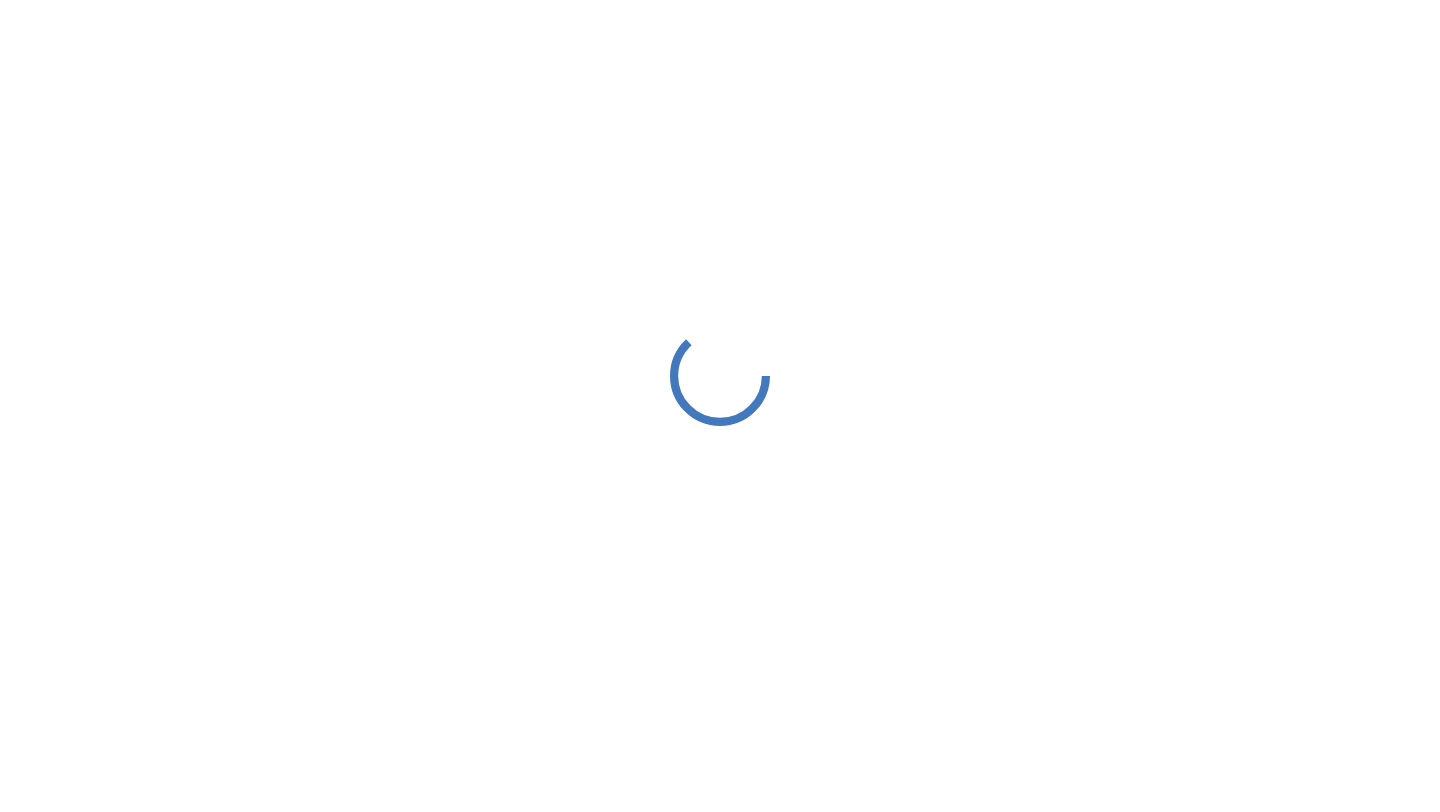 scroll, scrollTop: 0, scrollLeft: 0, axis: both 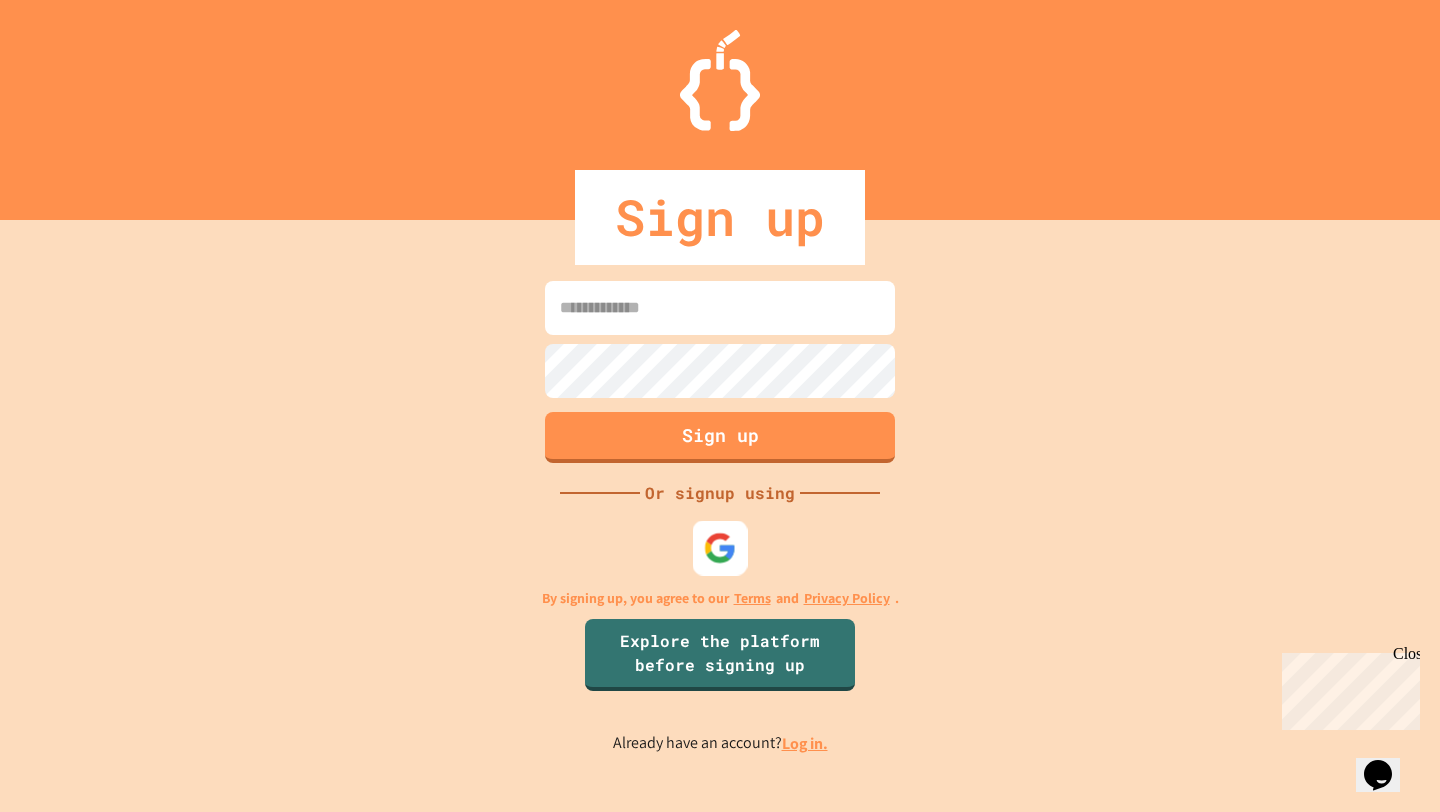 click at bounding box center (720, 548) 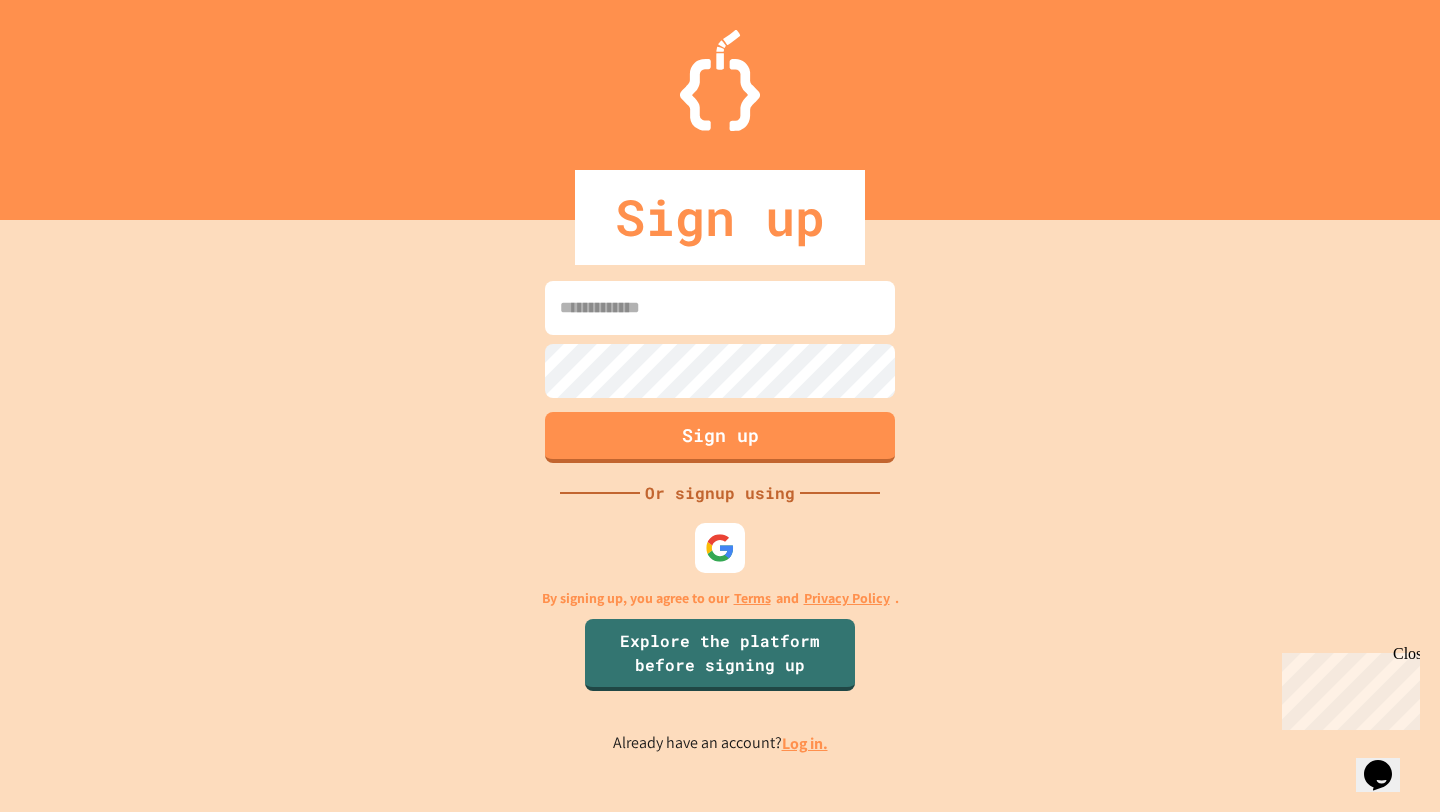 click at bounding box center (720, 308) 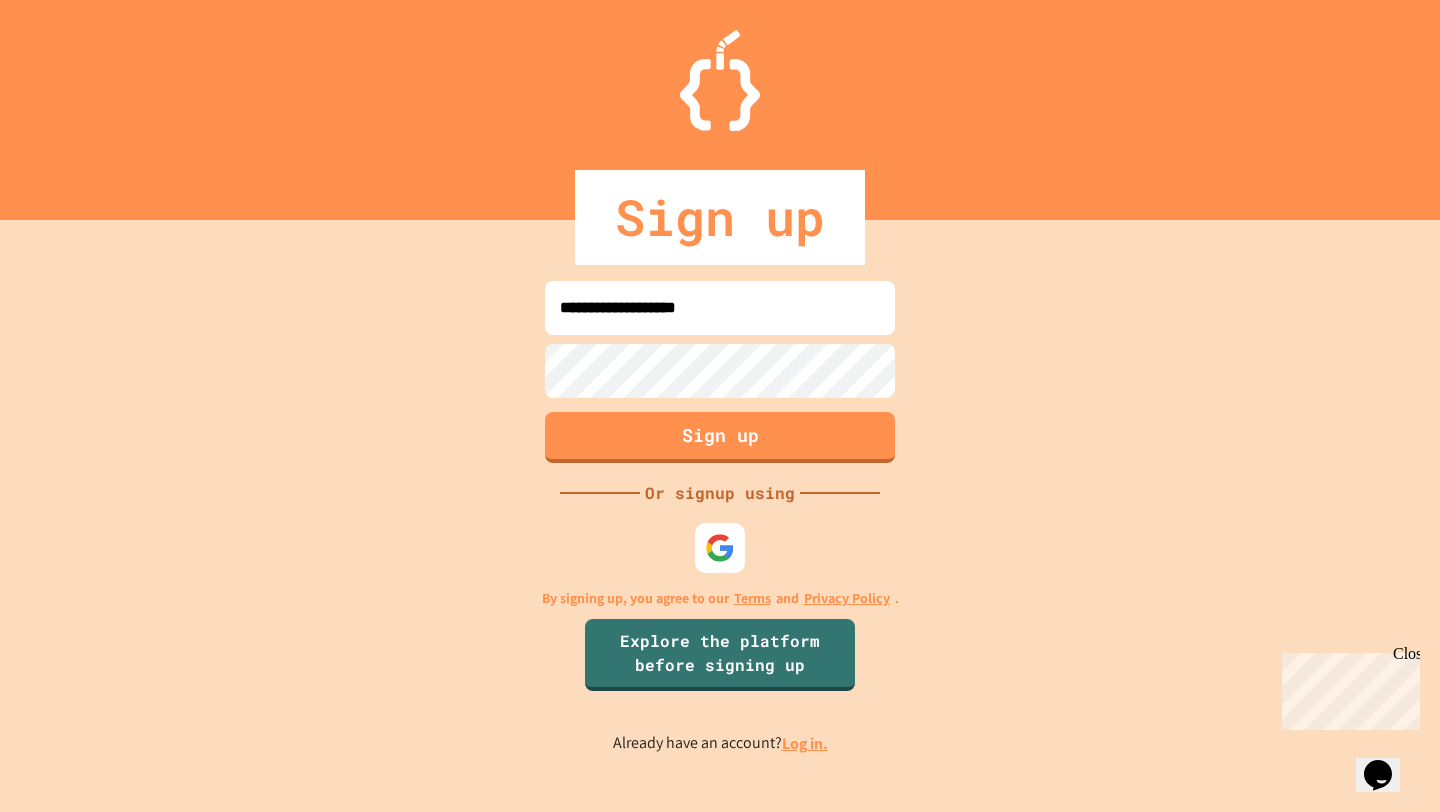 type on "**********" 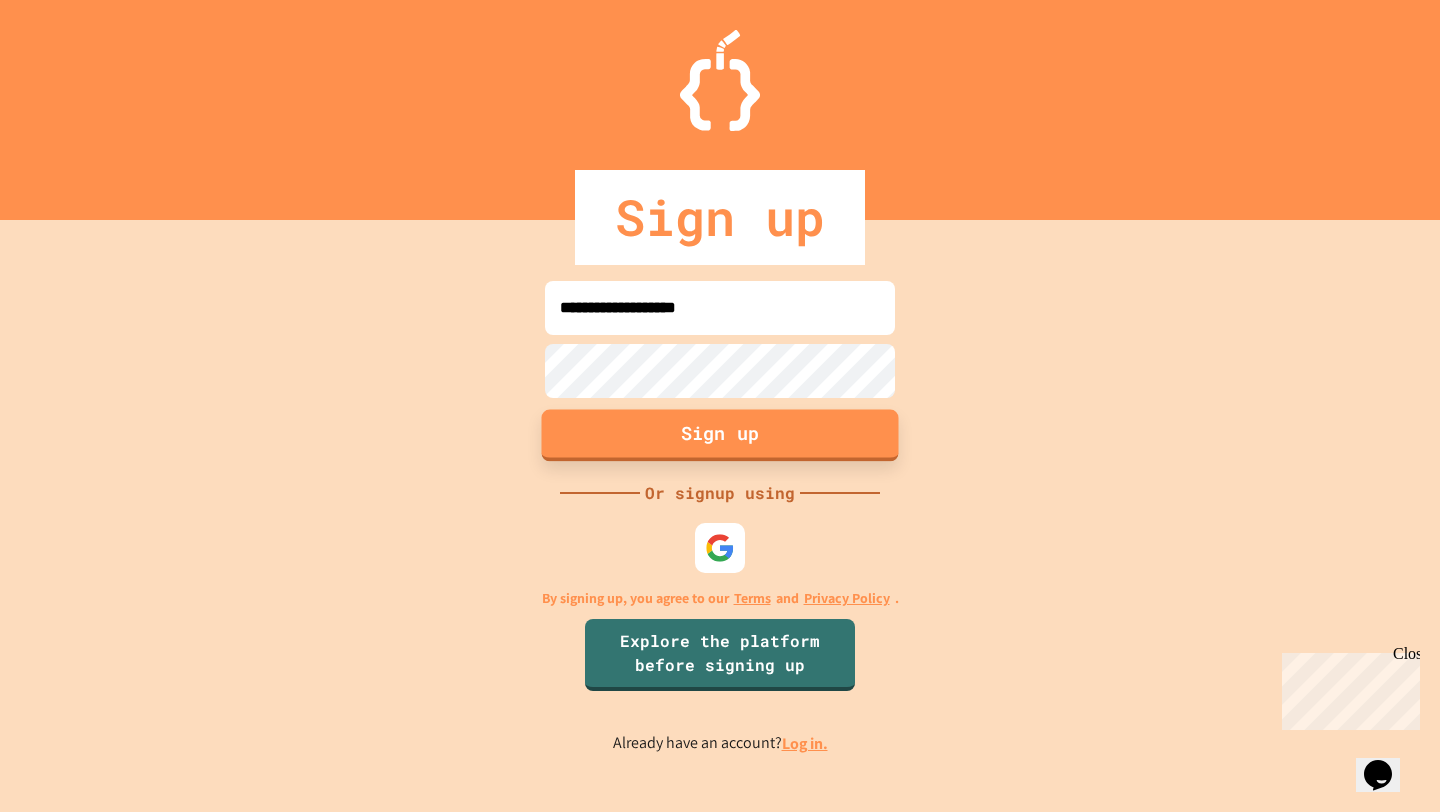 click on "Sign up" at bounding box center (720, 435) 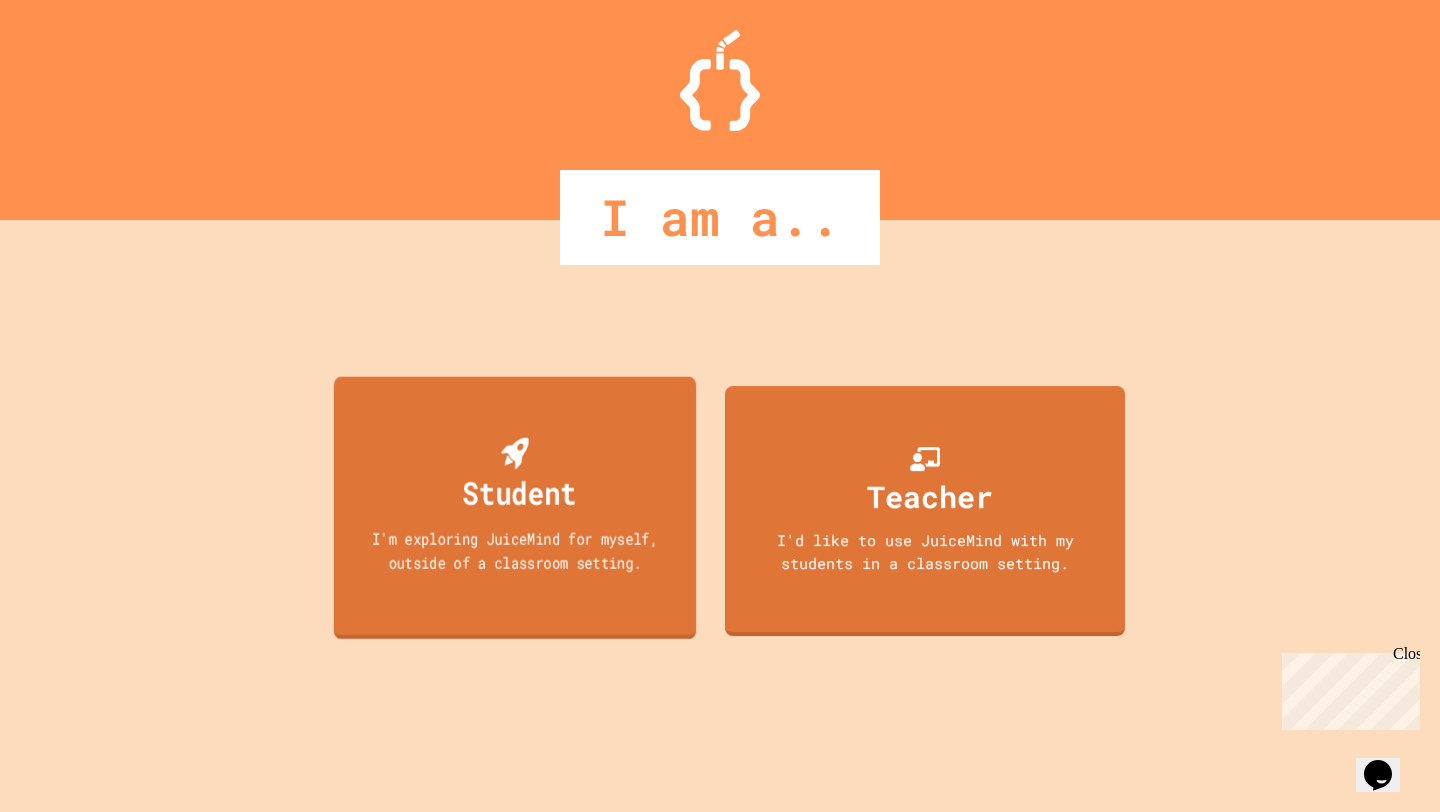 click on "Student" at bounding box center [519, 492] 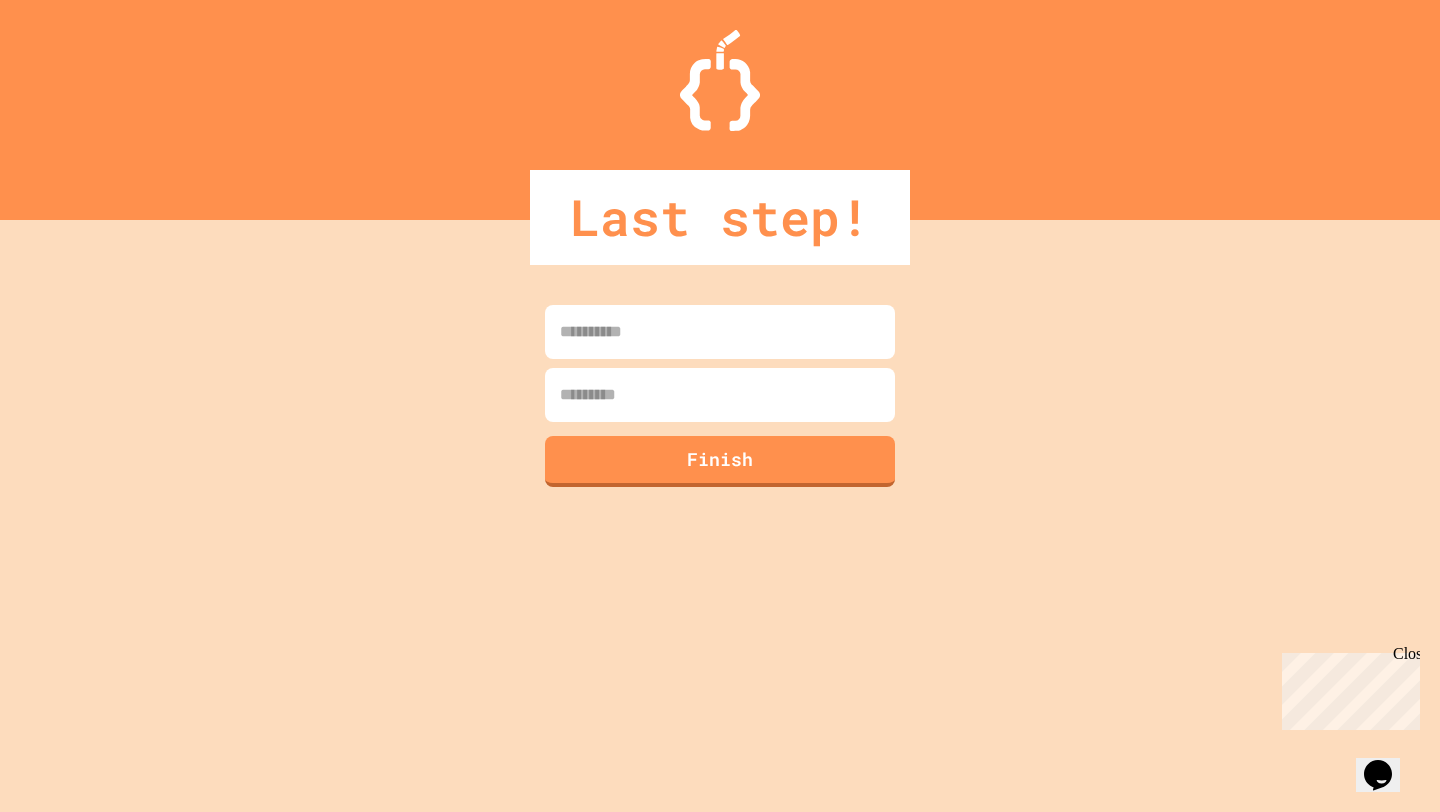 click at bounding box center [720, 332] 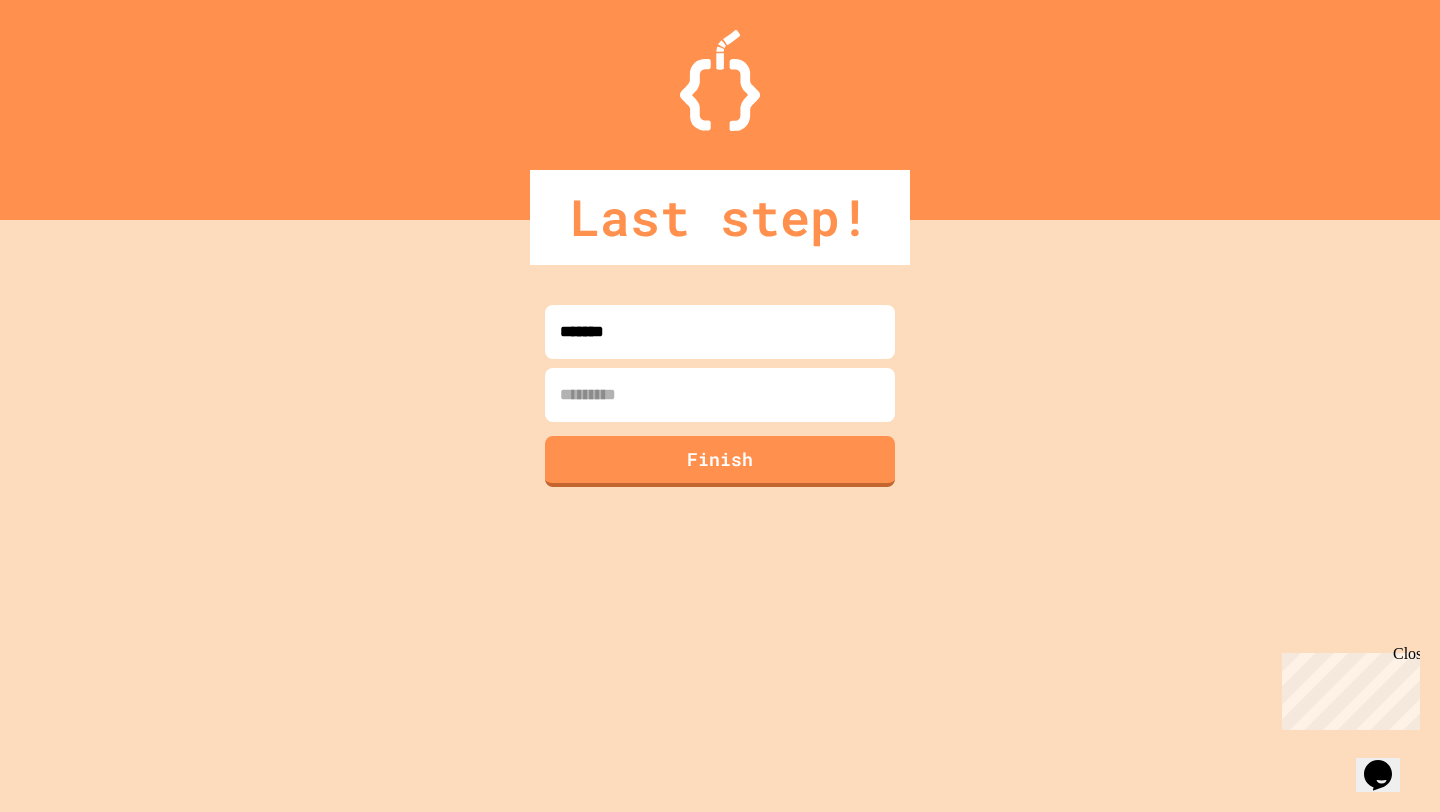 type on "*******" 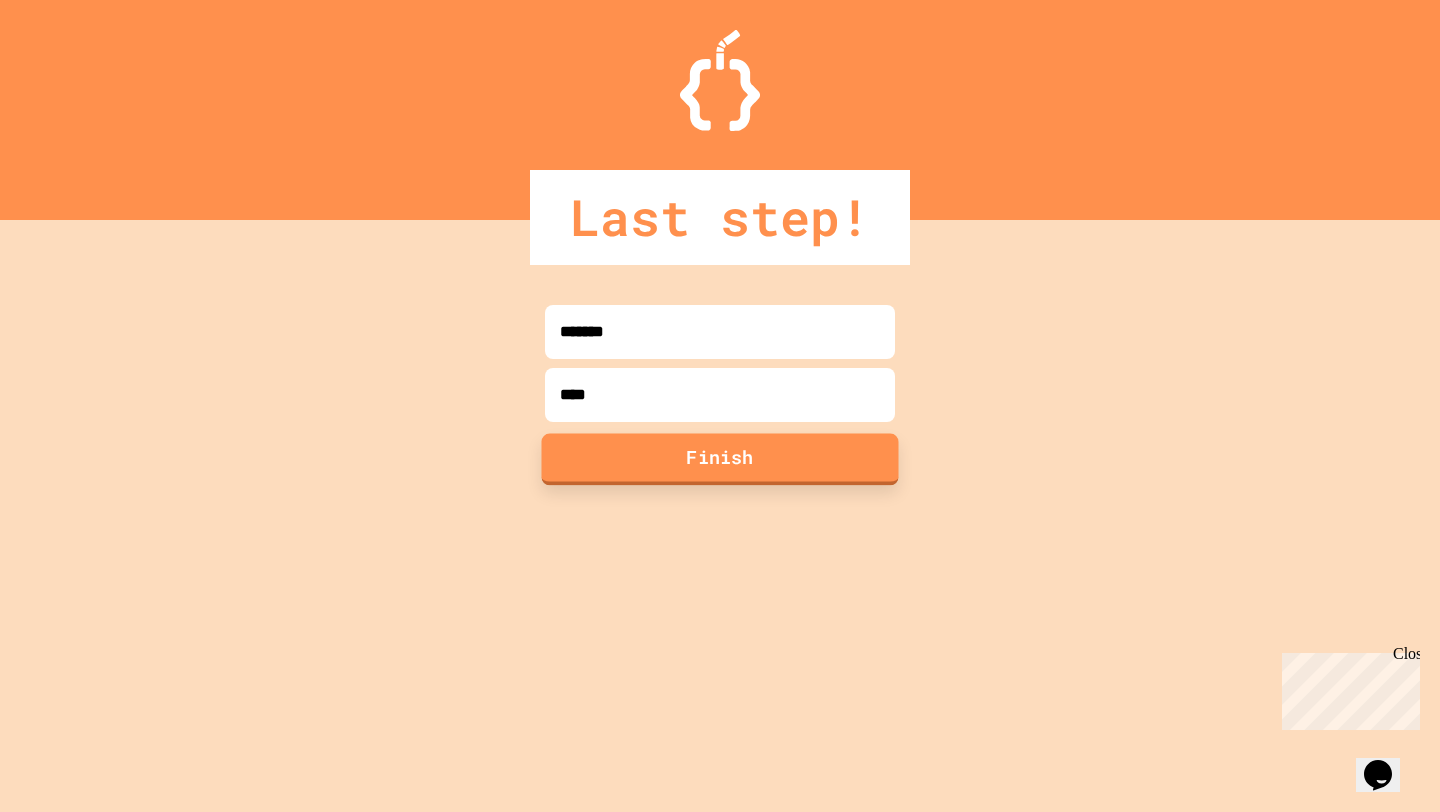 type on "****" 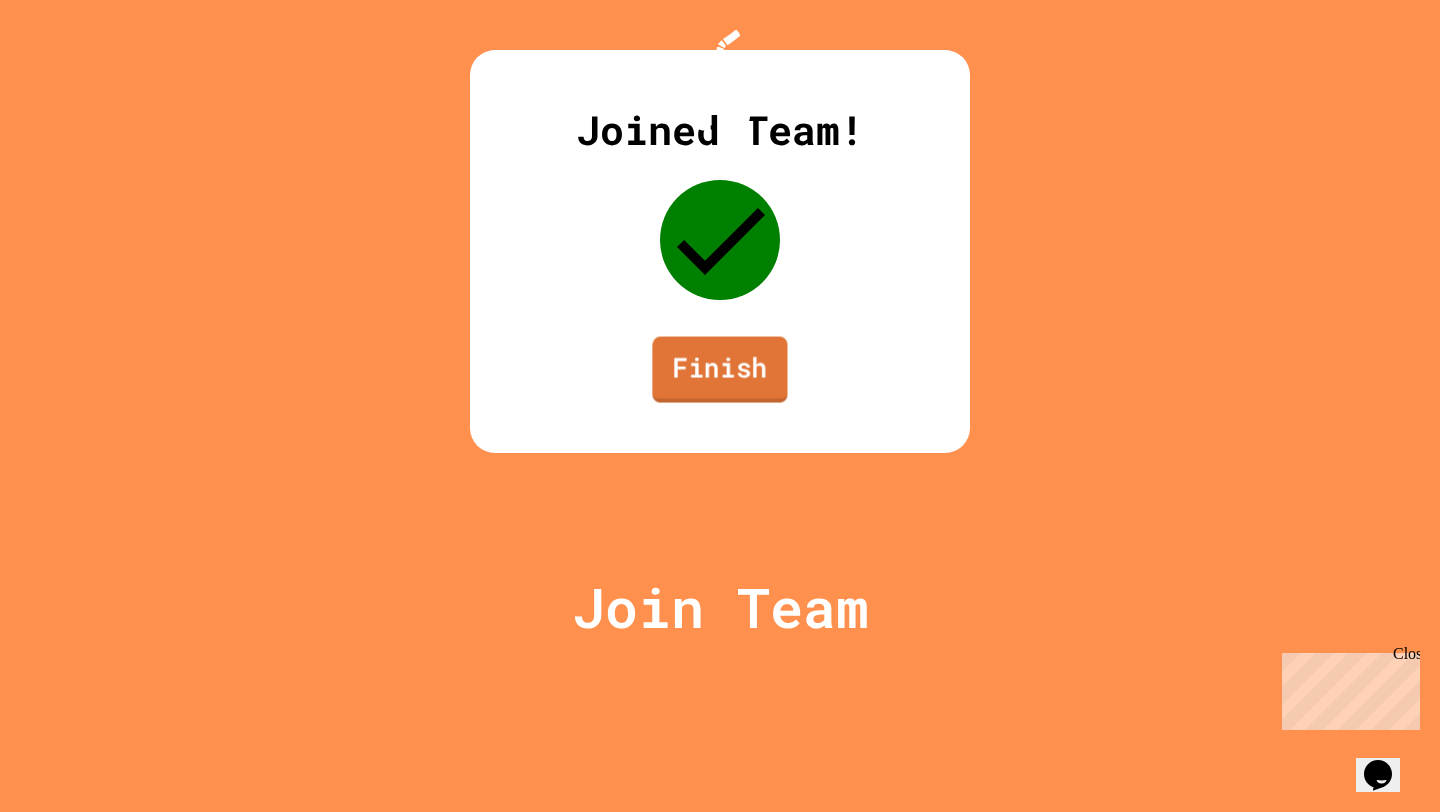 click on "Finish" at bounding box center [719, 370] 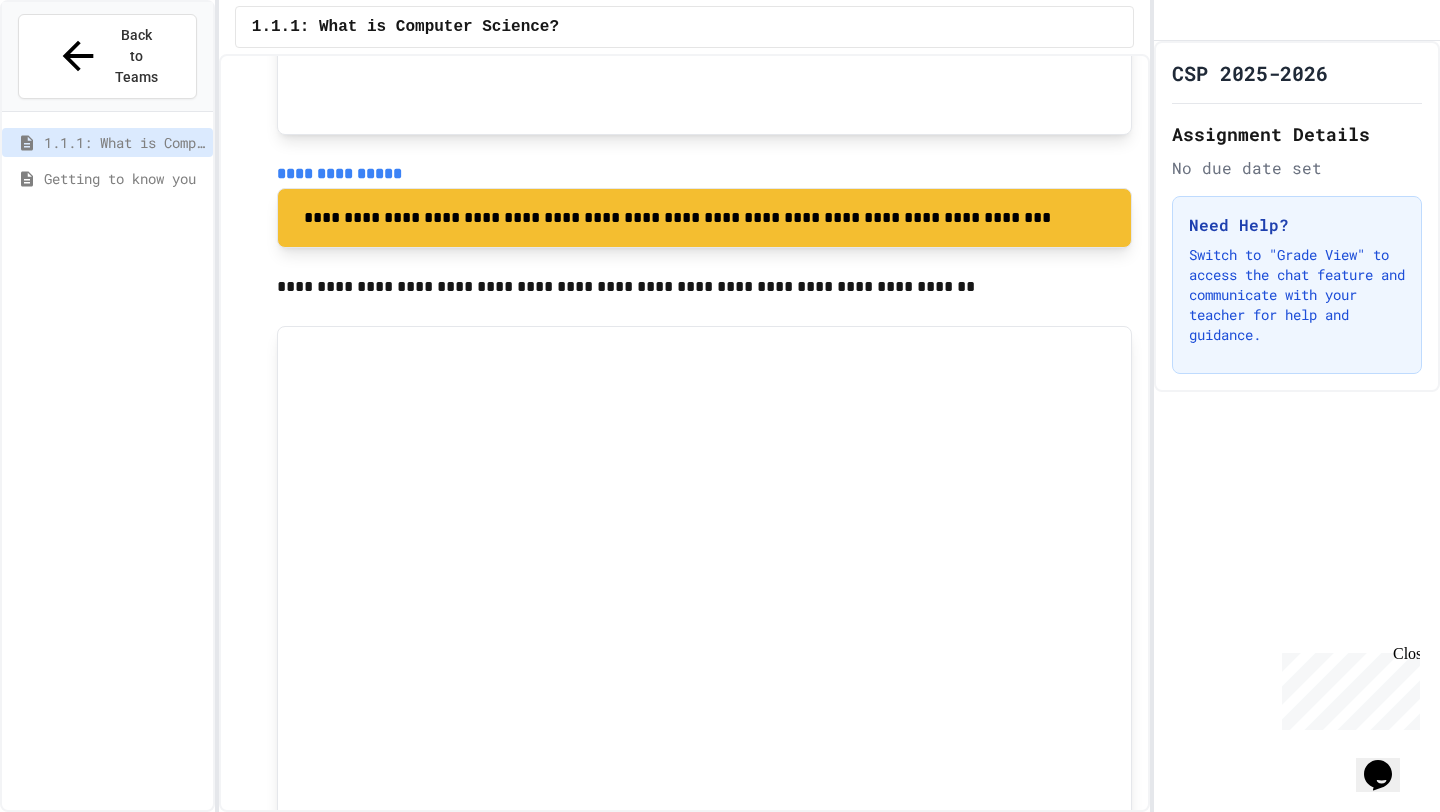 scroll, scrollTop: 3726, scrollLeft: 0, axis: vertical 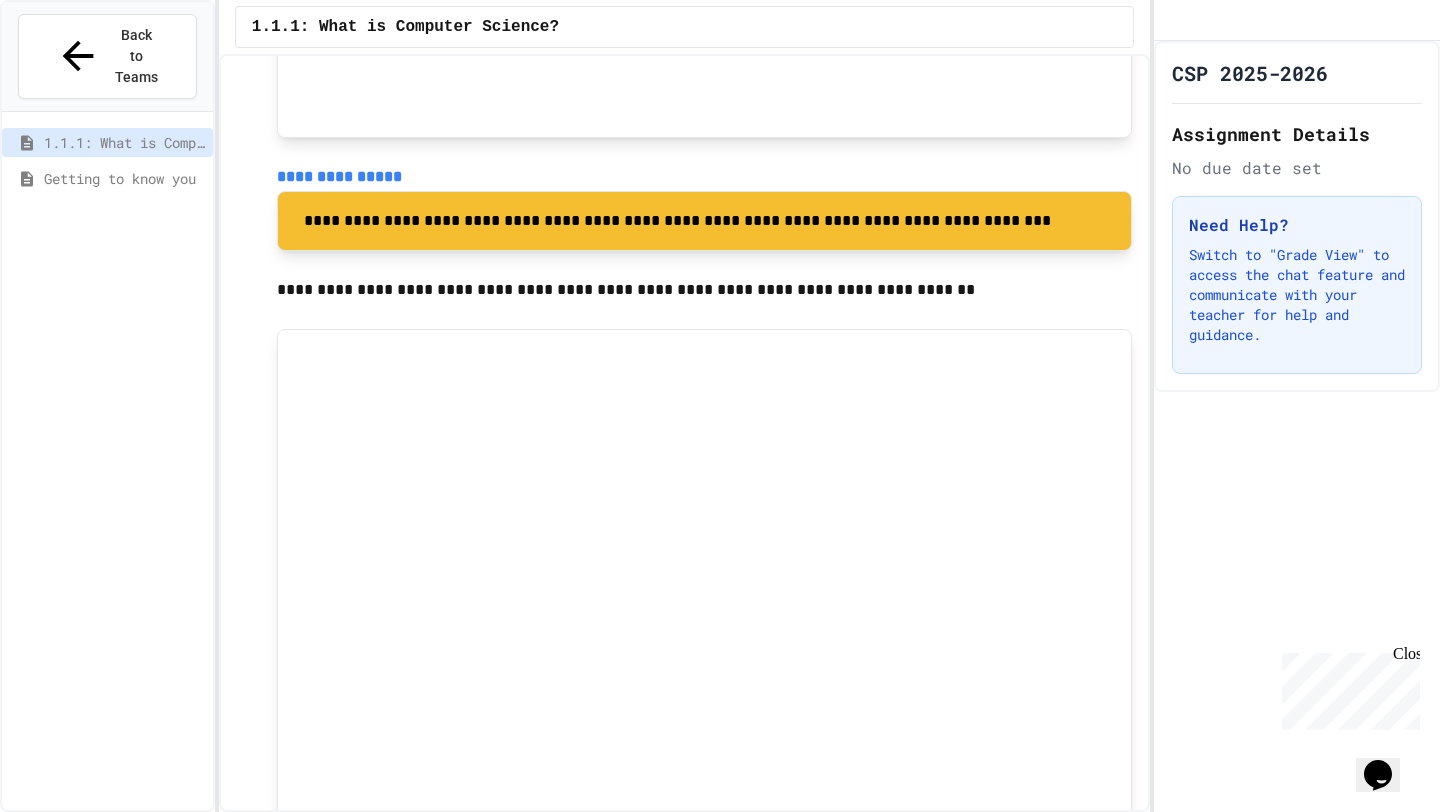 click on "**********" at bounding box center (339, 176) 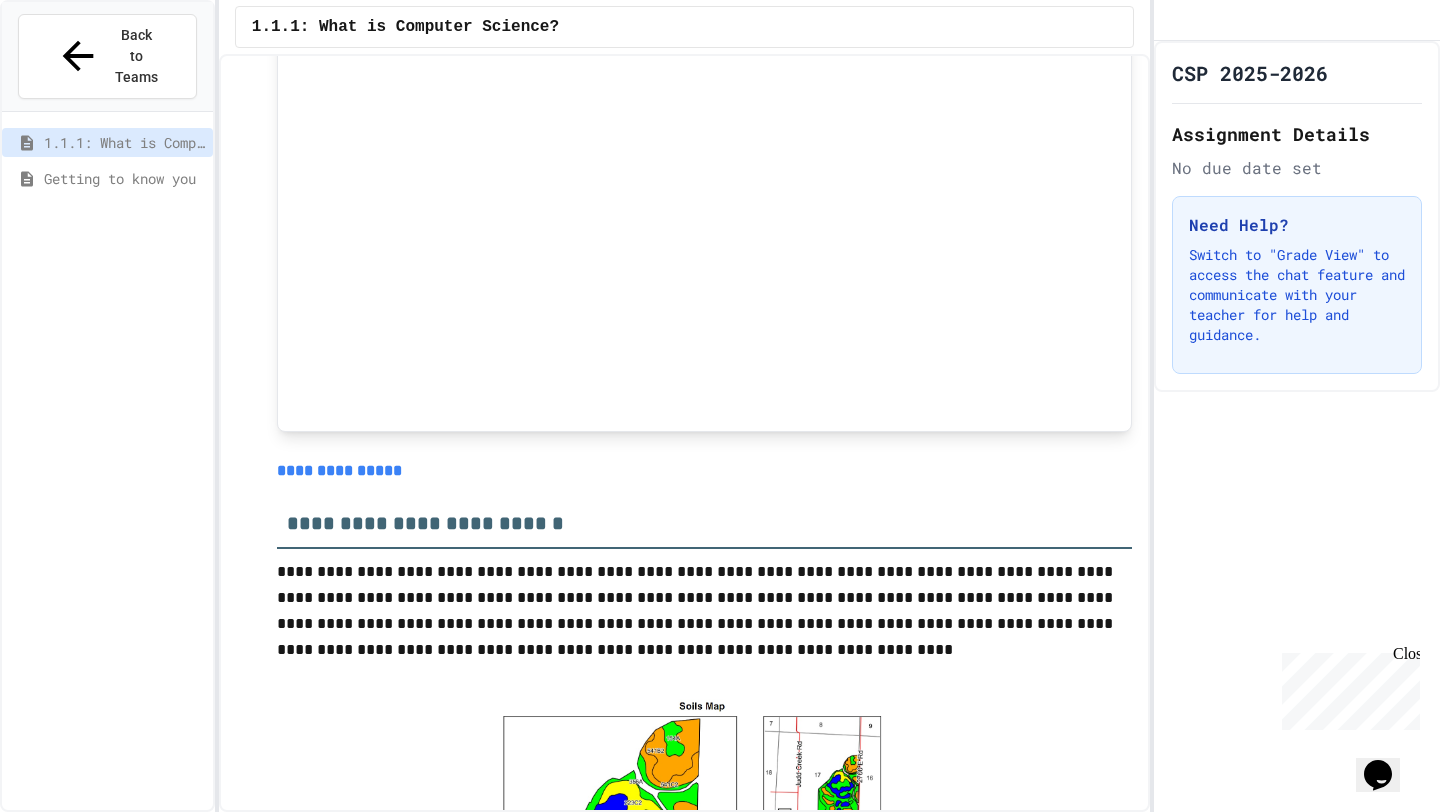 scroll, scrollTop: 4211, scrollLeft: 0, axis: vertical 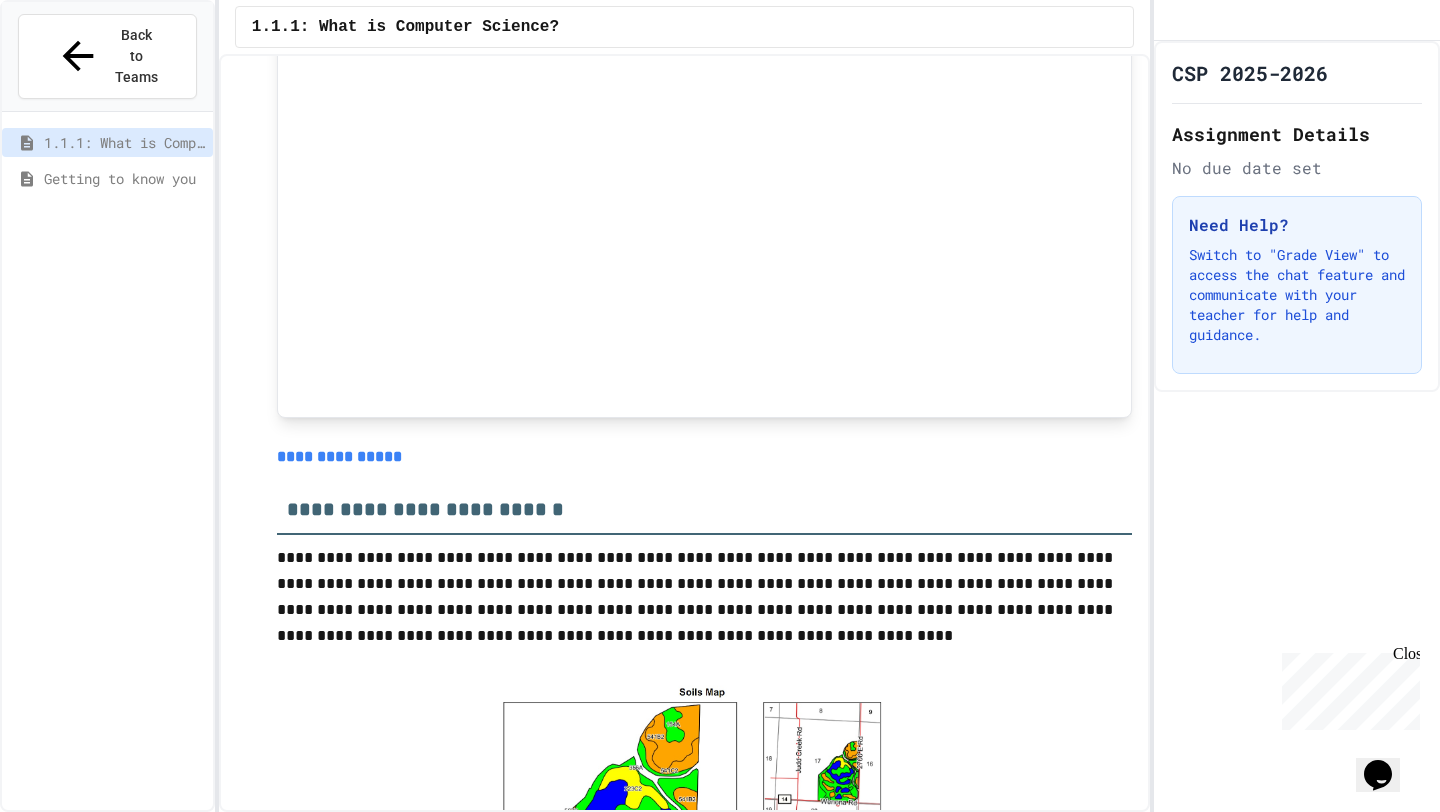 click on "**********" at bounding box center [339, 456] 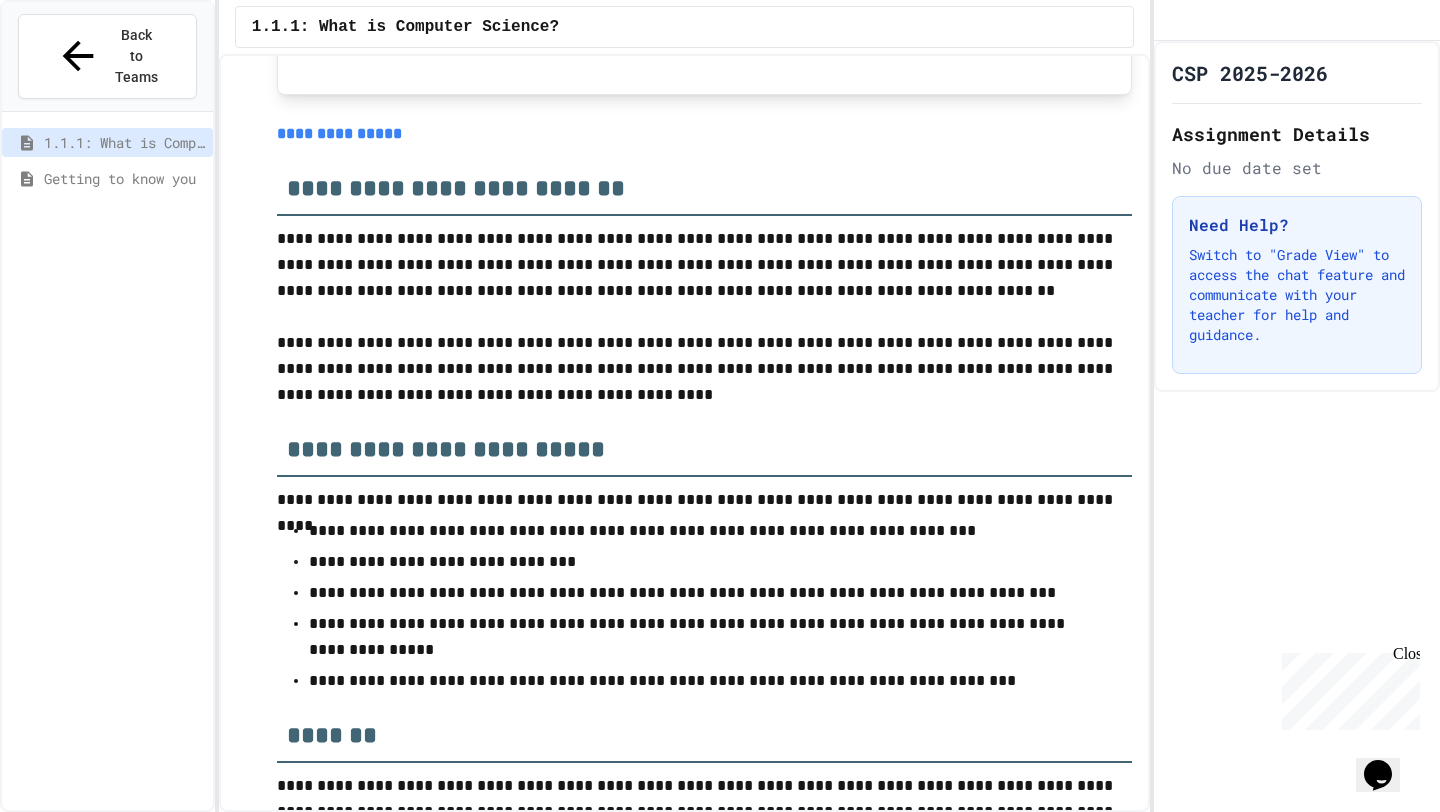 scroll, scrollTop: 8111, scrollLeft: 0, axis: vertical 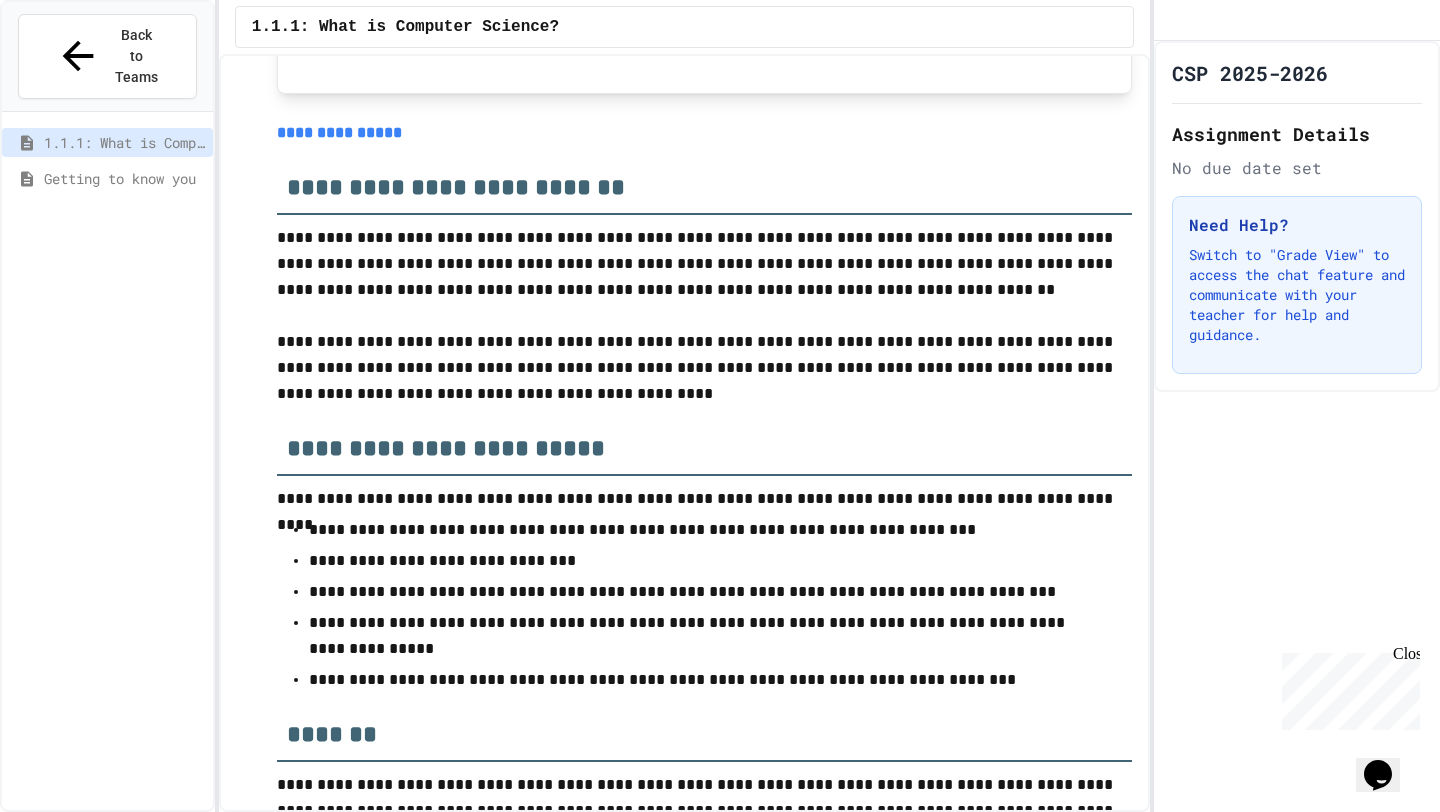 click on "**********" at bounding box center [339, 132] 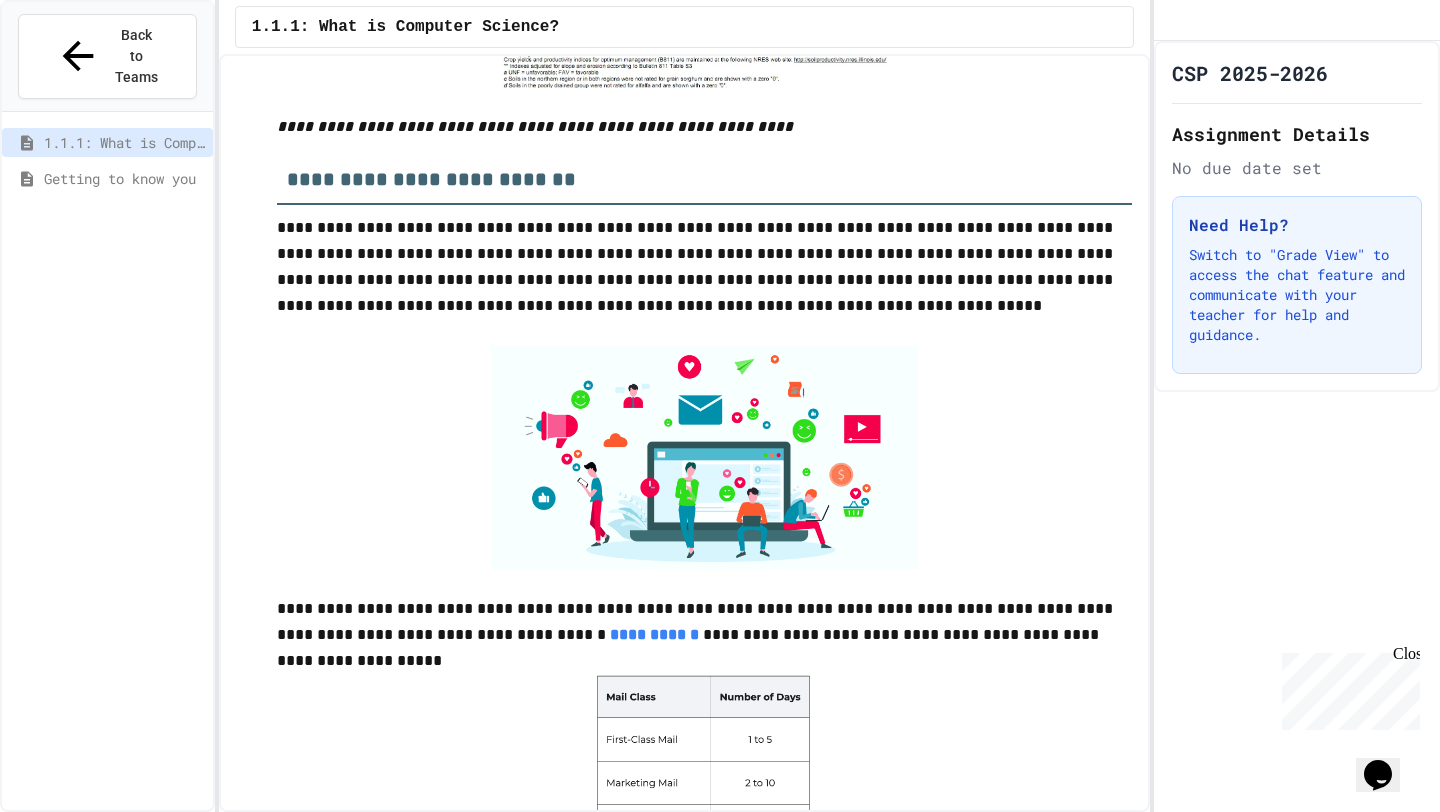 scroll, scrollTop: 5300, scrollLeft: 0, axis: vertical 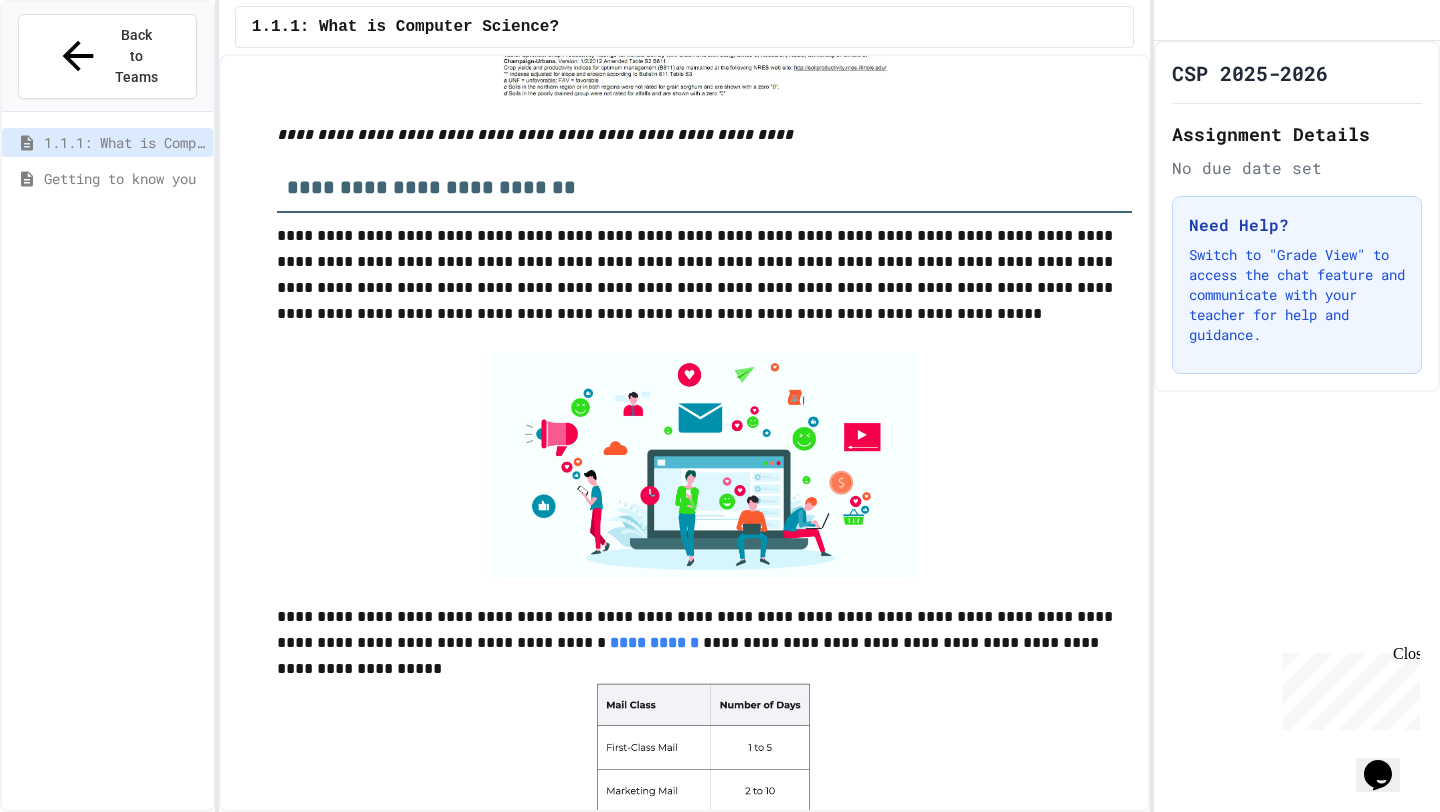 click on "**********" at bounding box center (654, 642) 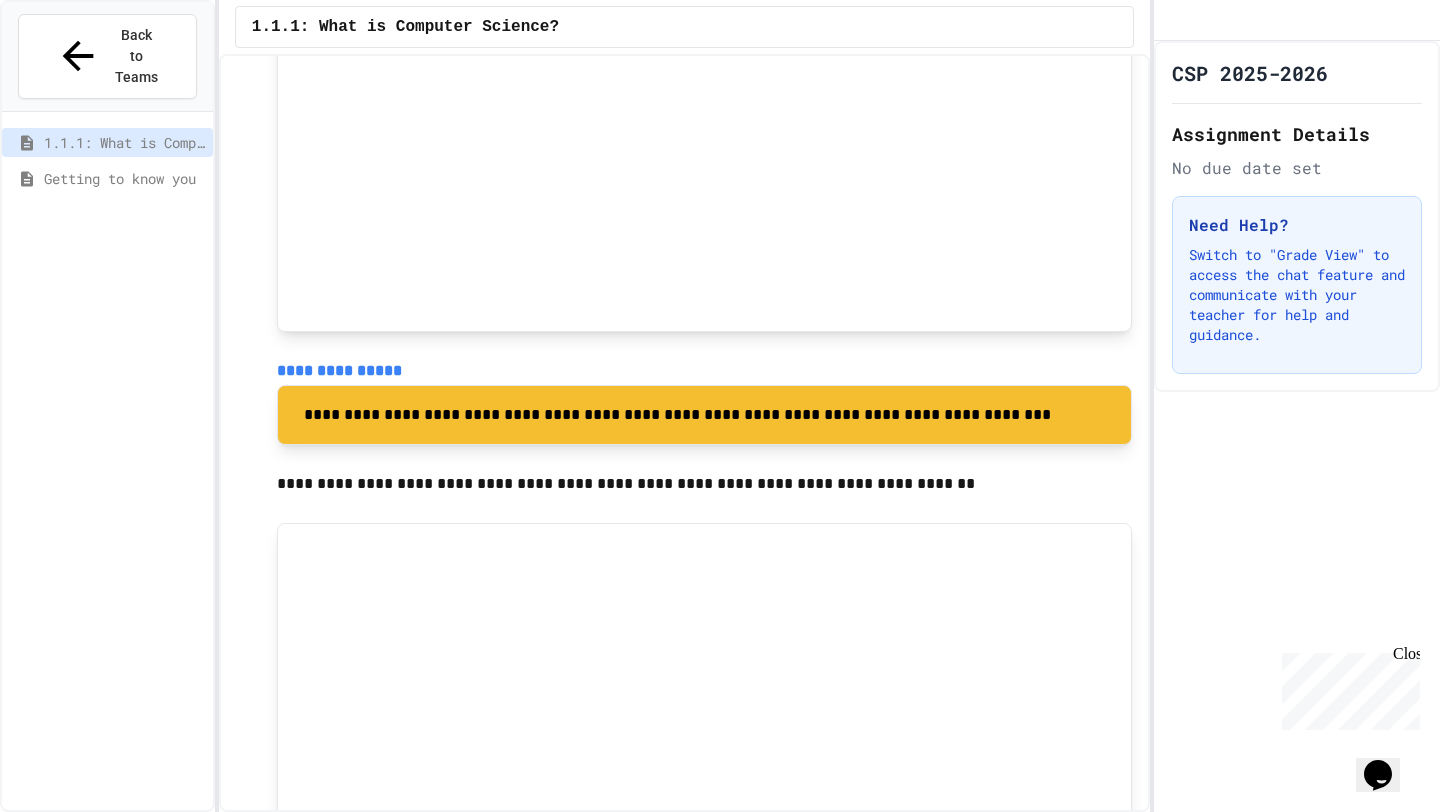 scroll, scrollTop: 3514, scrollLeft: 0, axis: vertical 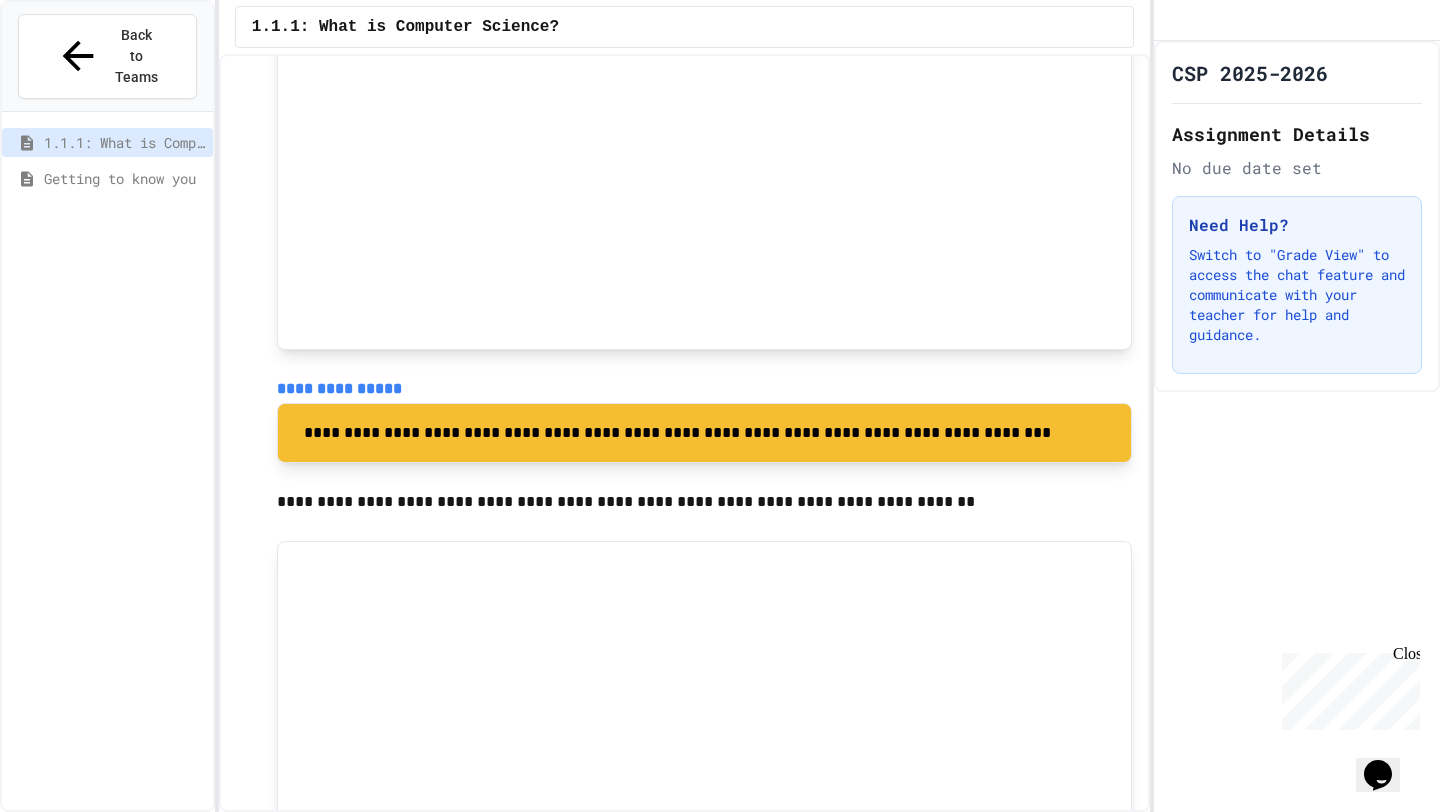 click on "**********" at bounding box center (339, 388) 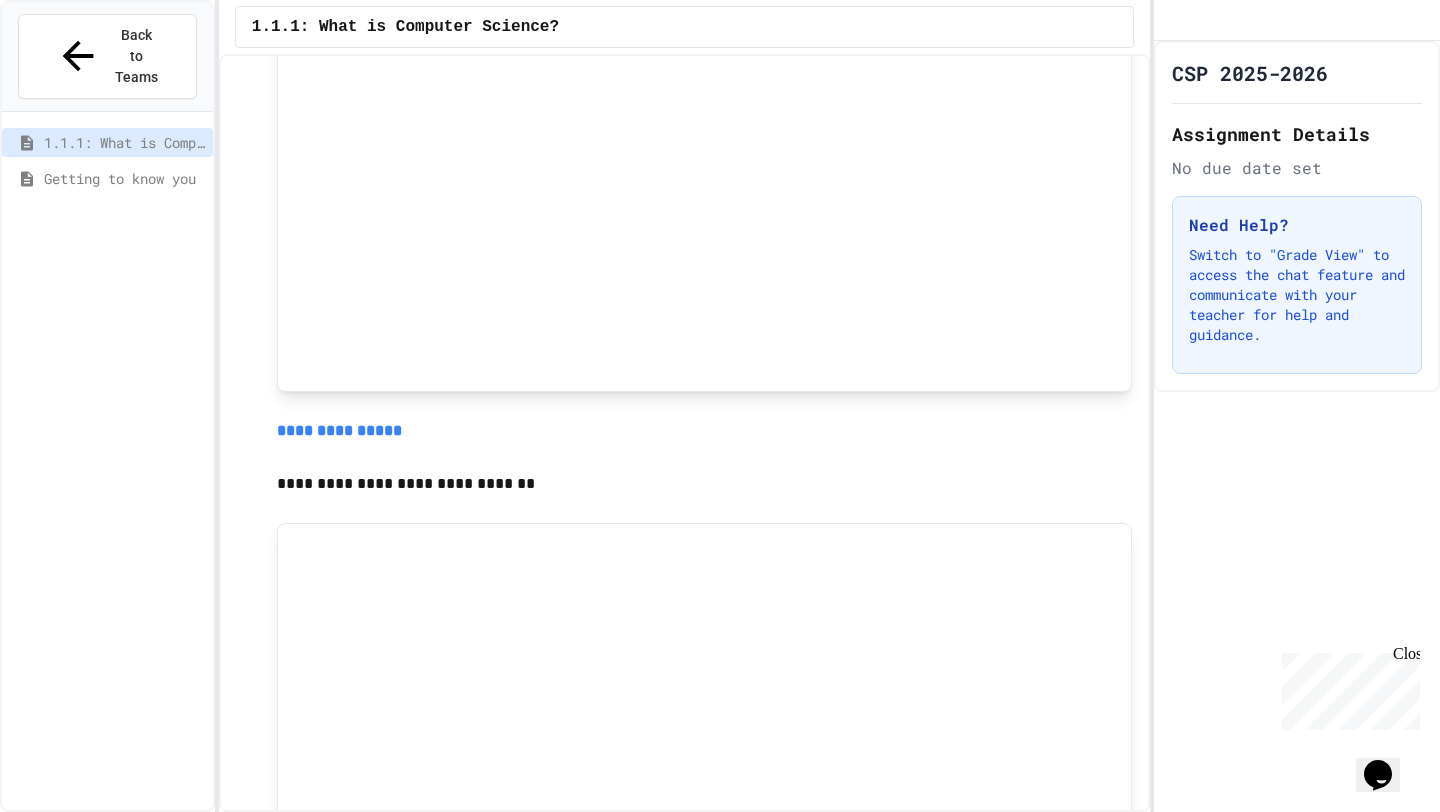 scroll, scrollTop: 1472, scrollLeft: 0, axis: vertical 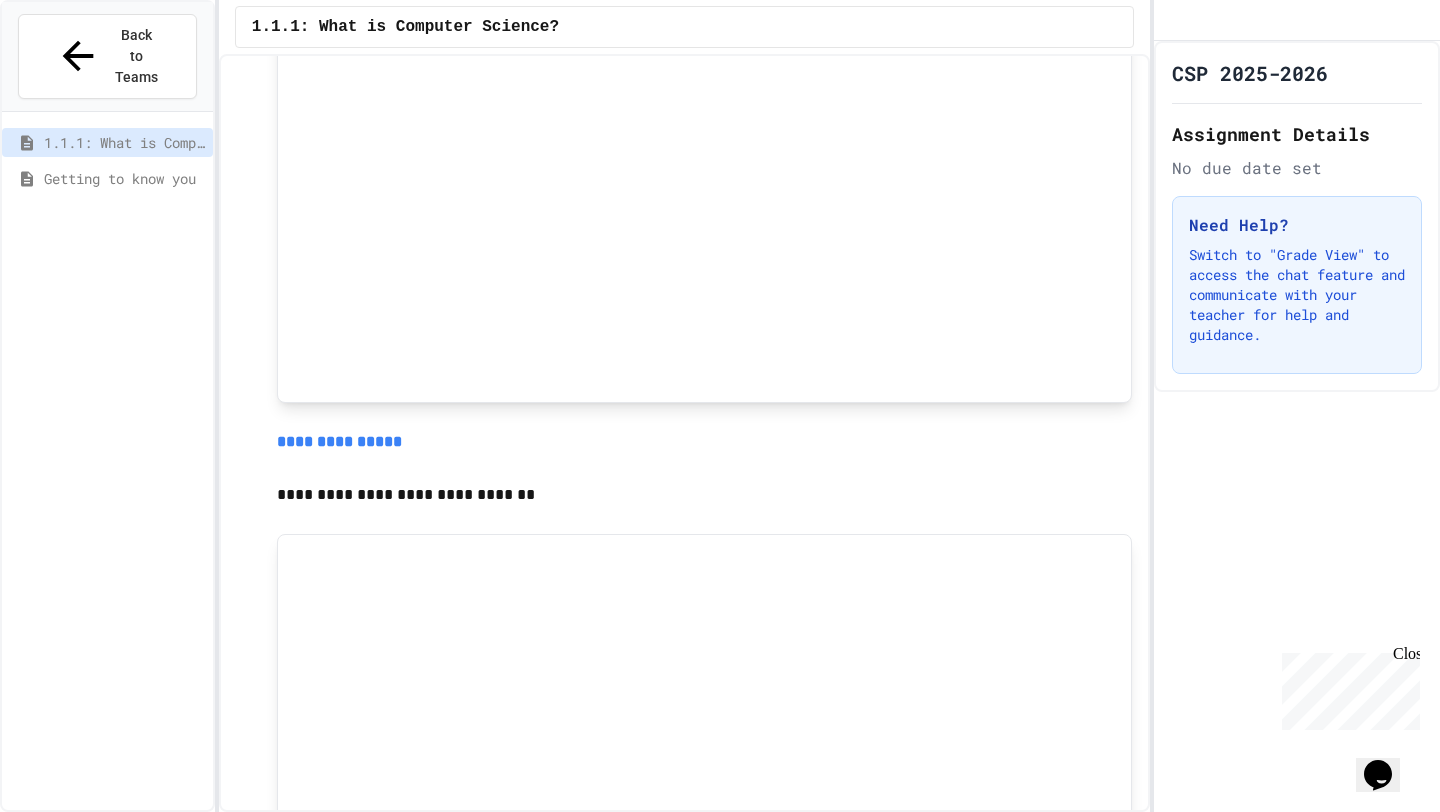 click on "**********" at bounding box center (339, 441) 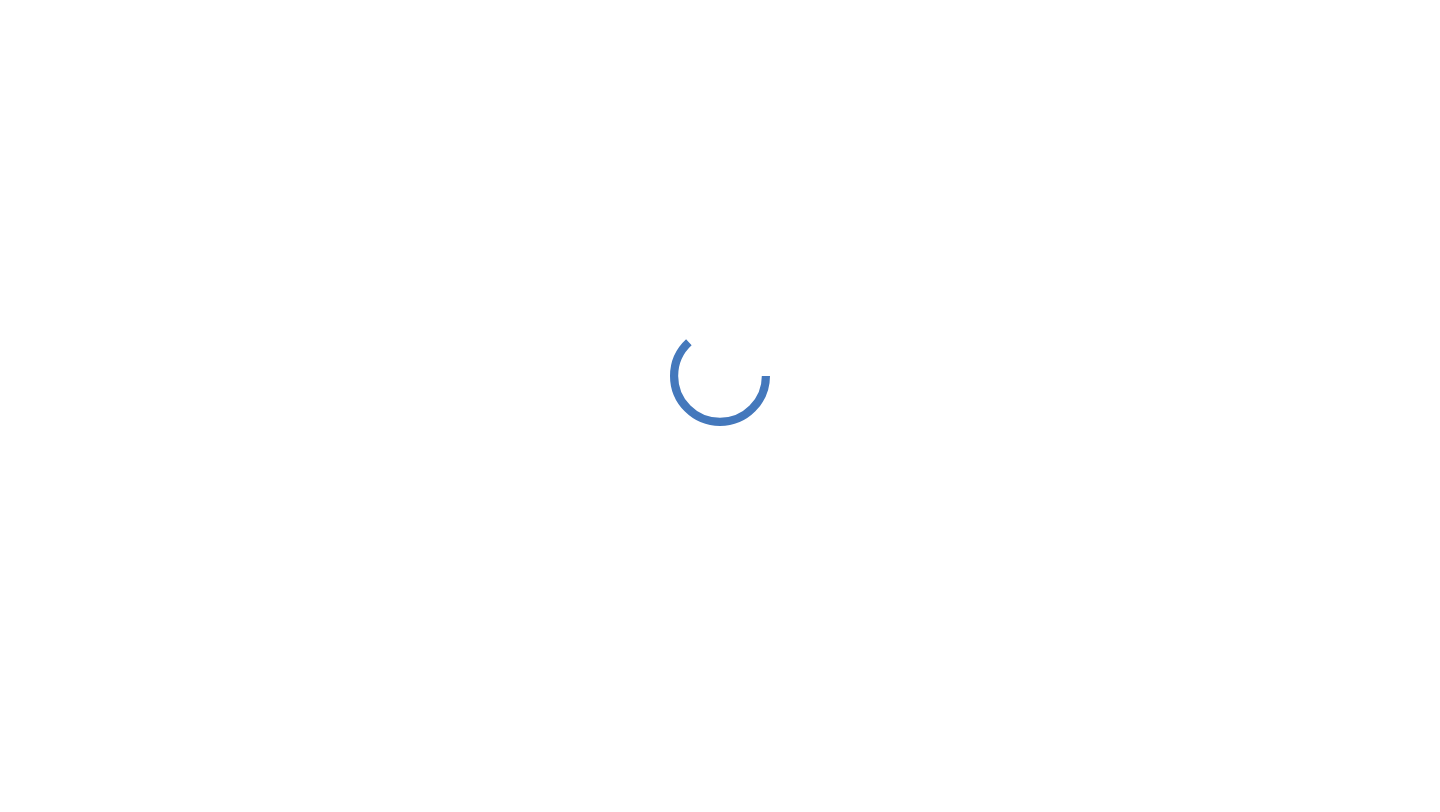 scroll, scrollTop: 0, scrollLeft: 0, axis: both 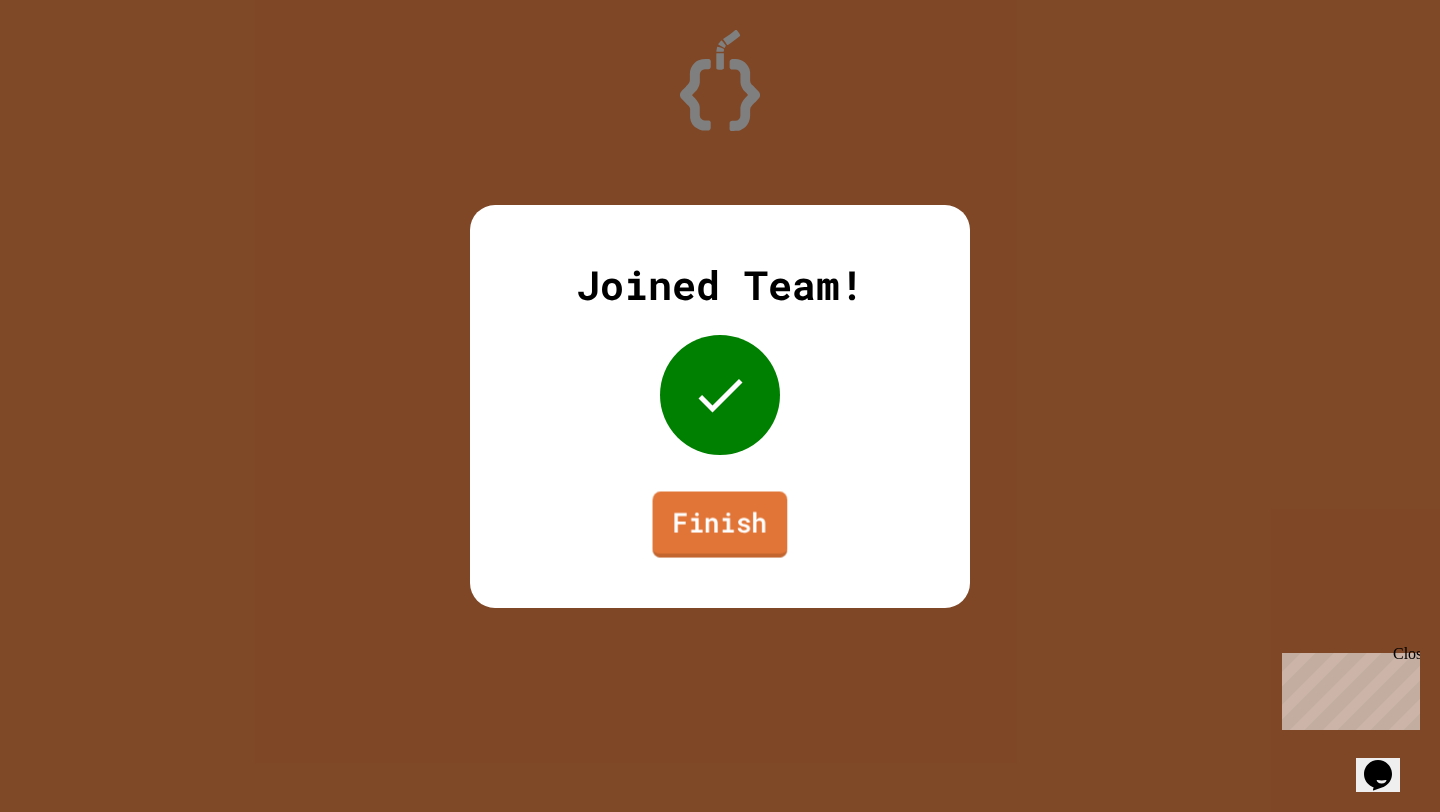 click on "Finish" at bounding box center (720, 524) 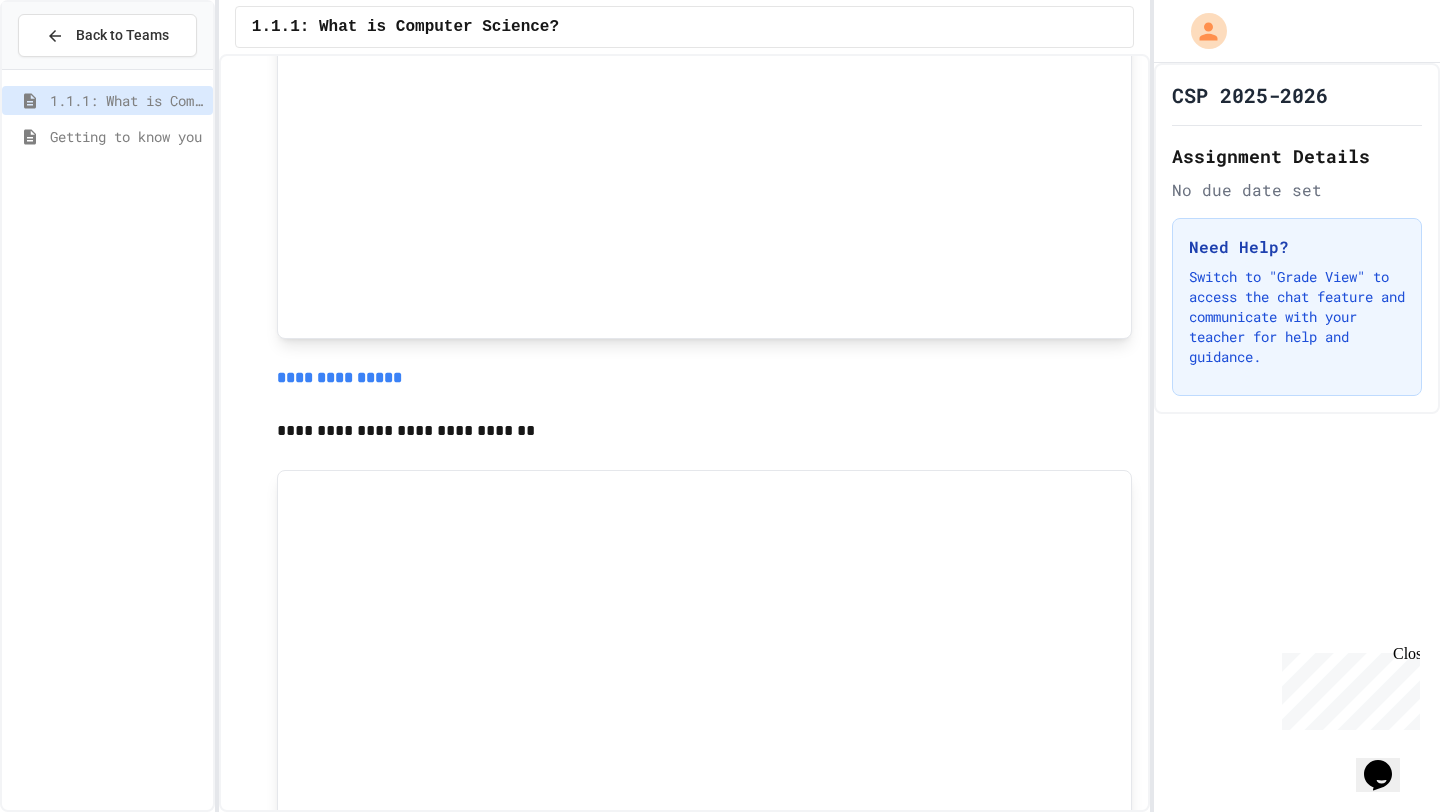 scroll, scrollTop: 1540, scrollLeft: 0, axis: vertical 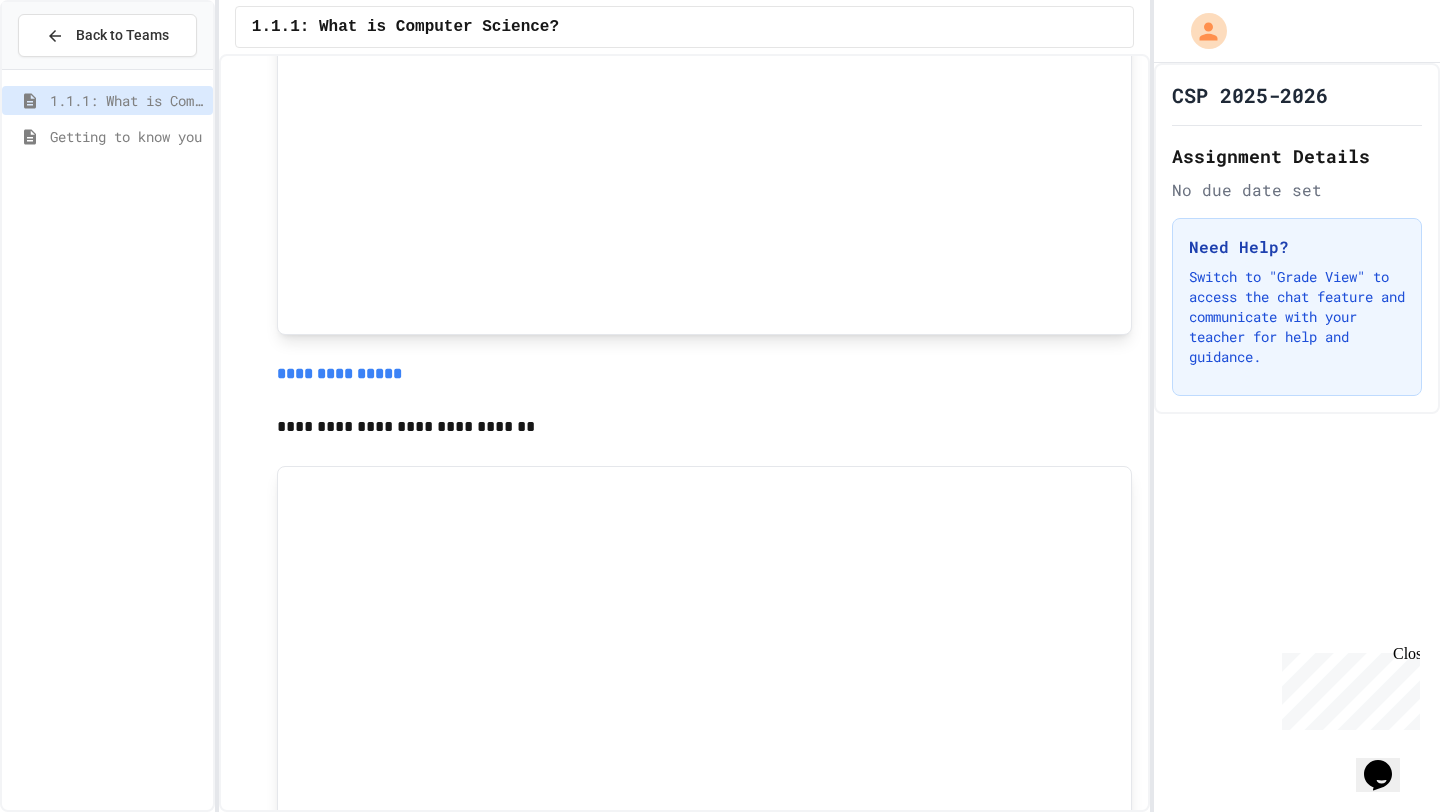click 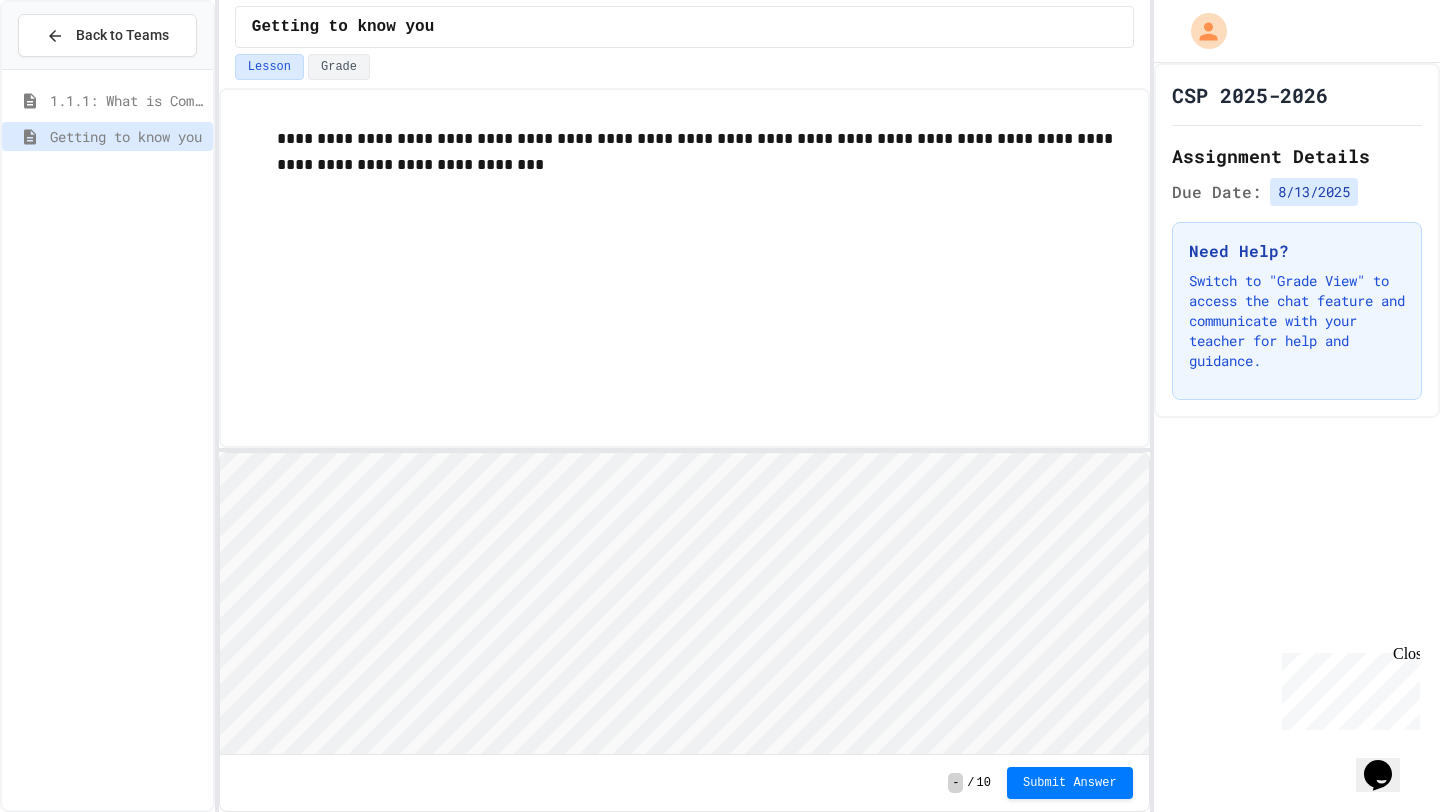 scroll, scrollTop: 0, scrollLeft: 0, axis: both 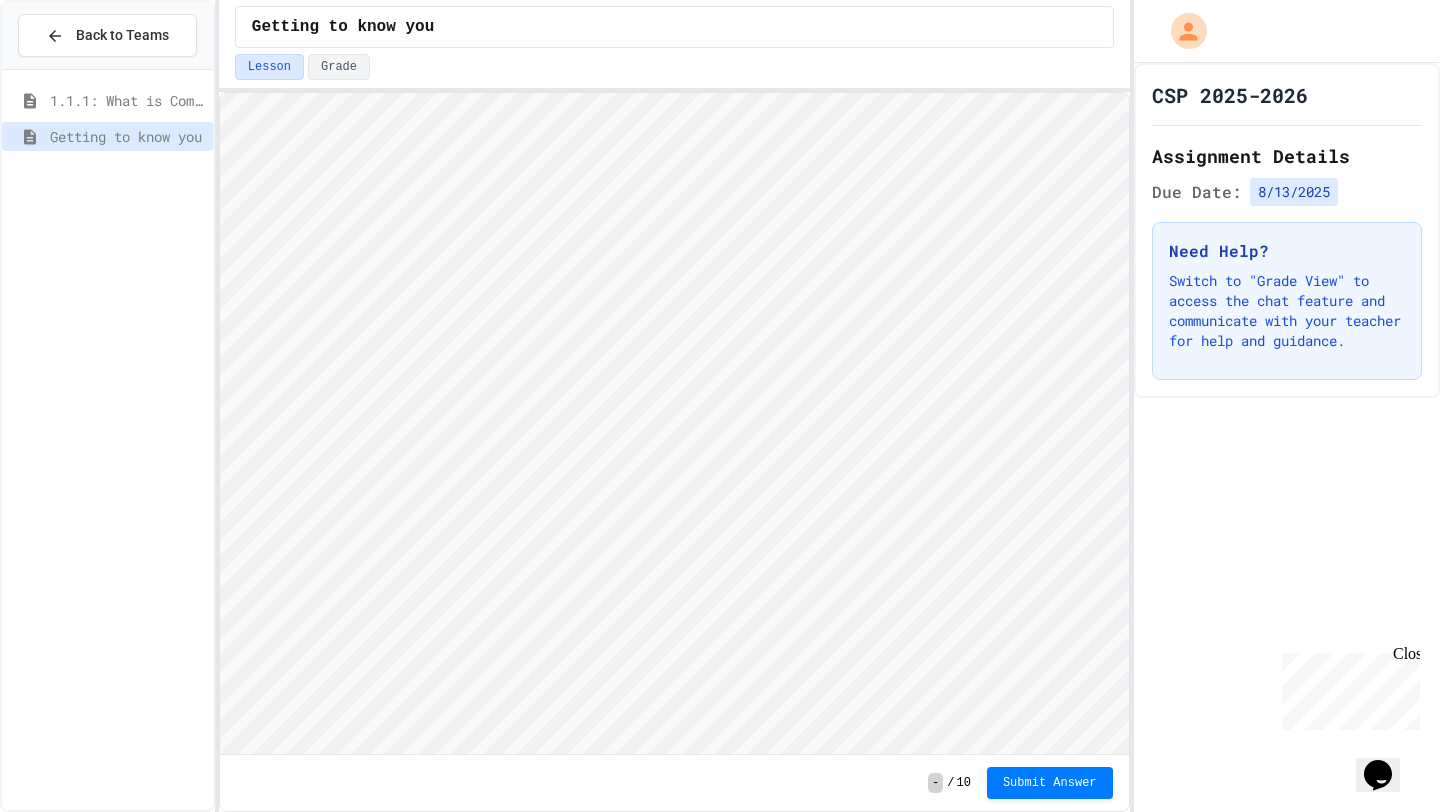click on "**********" at bounding box center (720, 406) 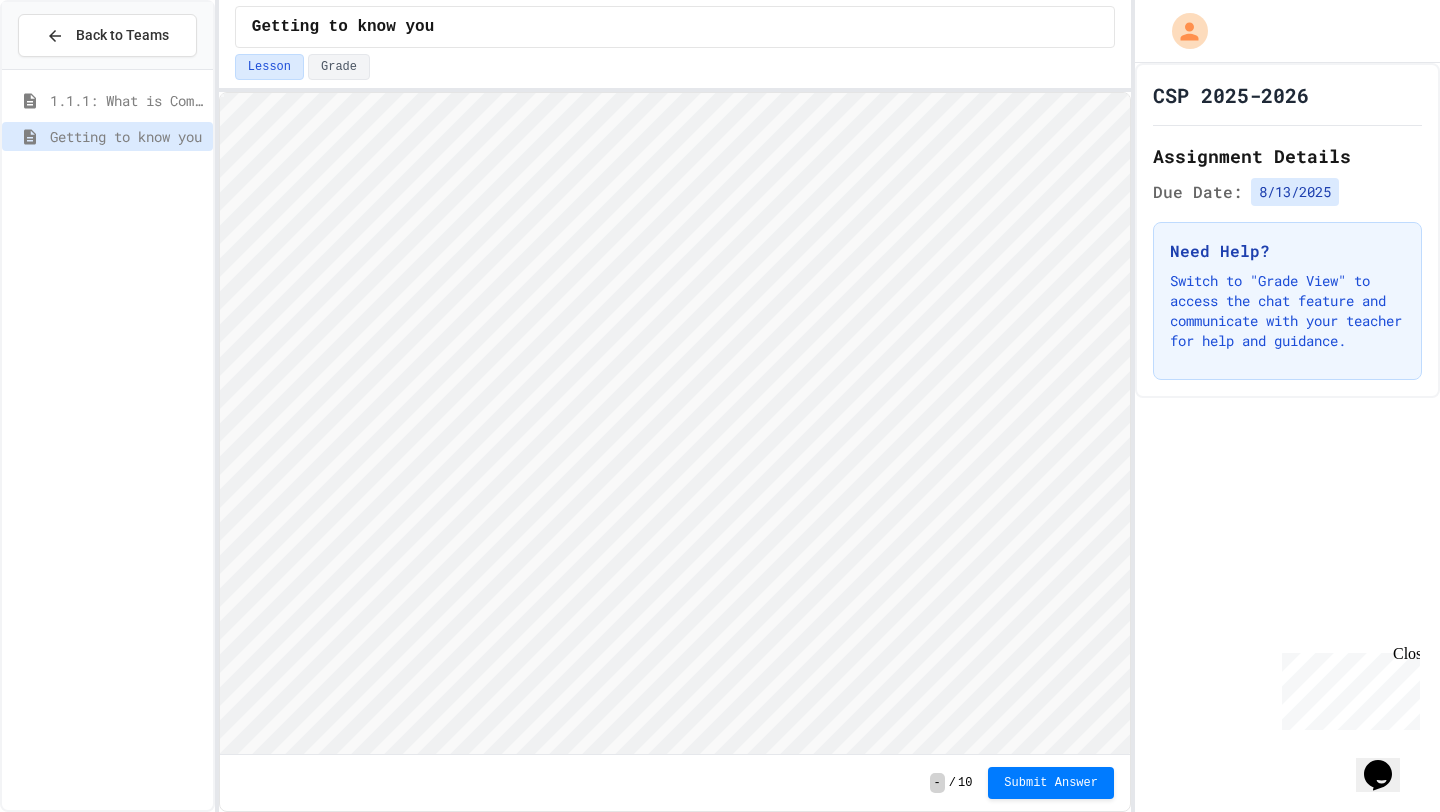 scroll, scrollTop: 0, scrollLeft: 0, axis: both 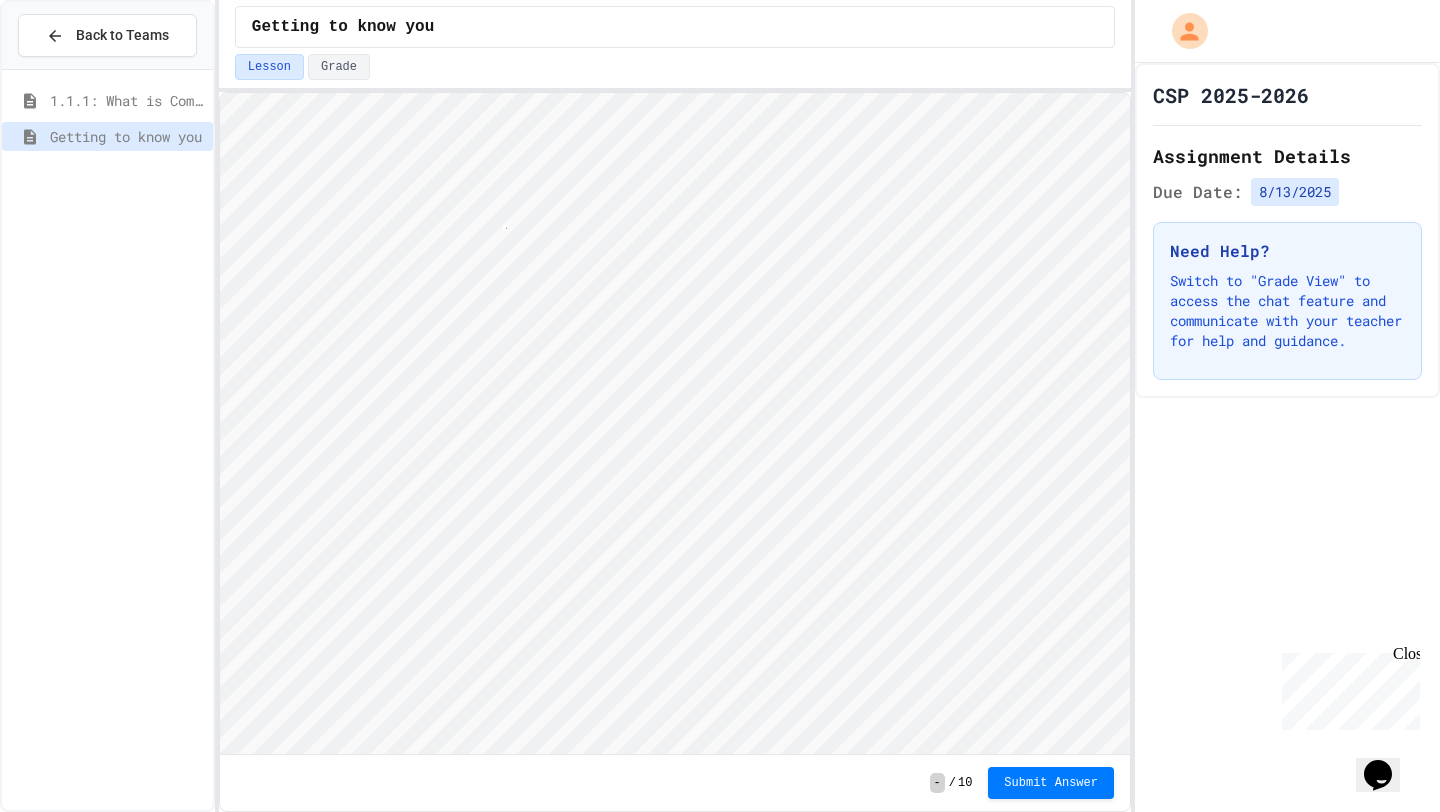 type 